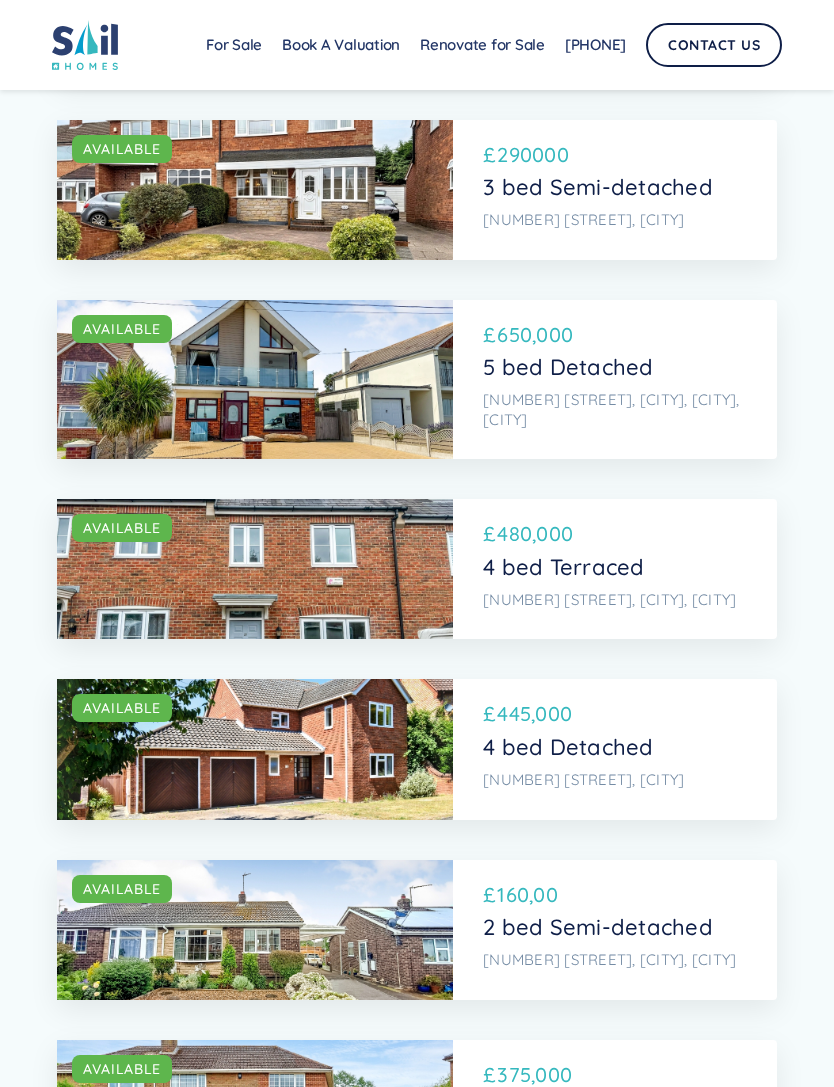 scroll, scrollTop: 1472, scrollLeft: 0, axis: vertical 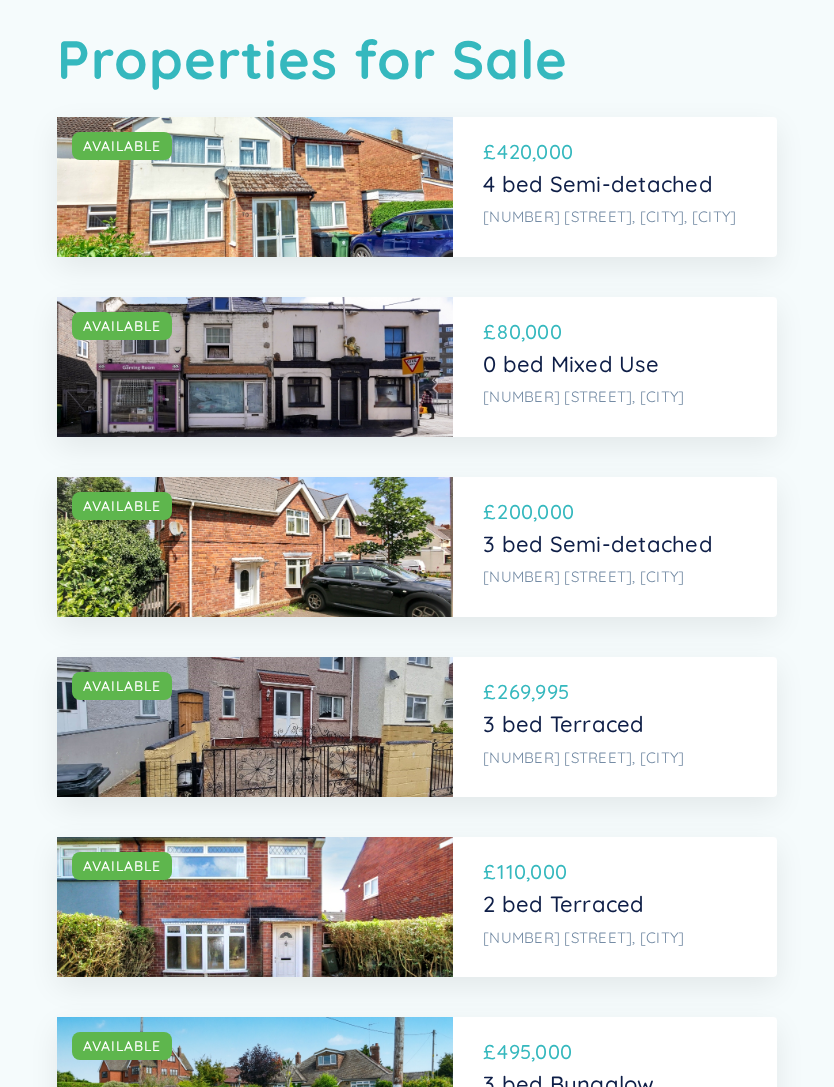click on "3 bed Semi-detached" at bounding box center [612, 545] 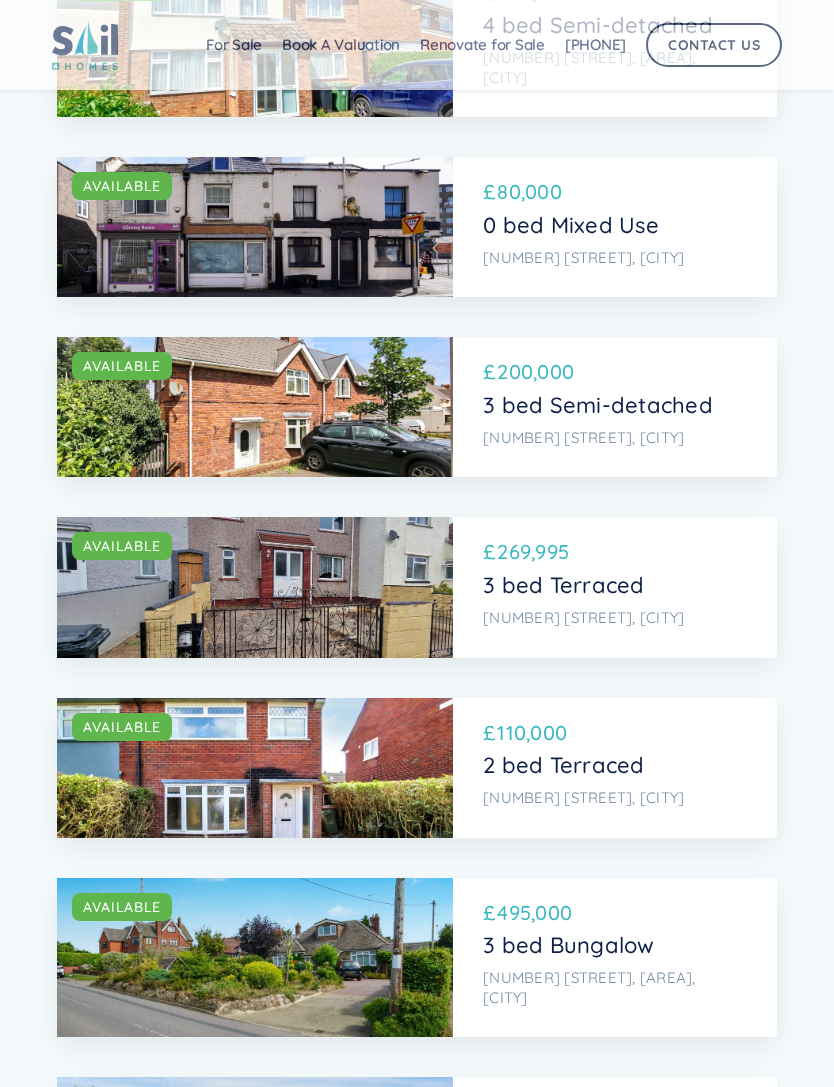 scroll, scrollTop: 0, scrollLeft: 0, axis: both 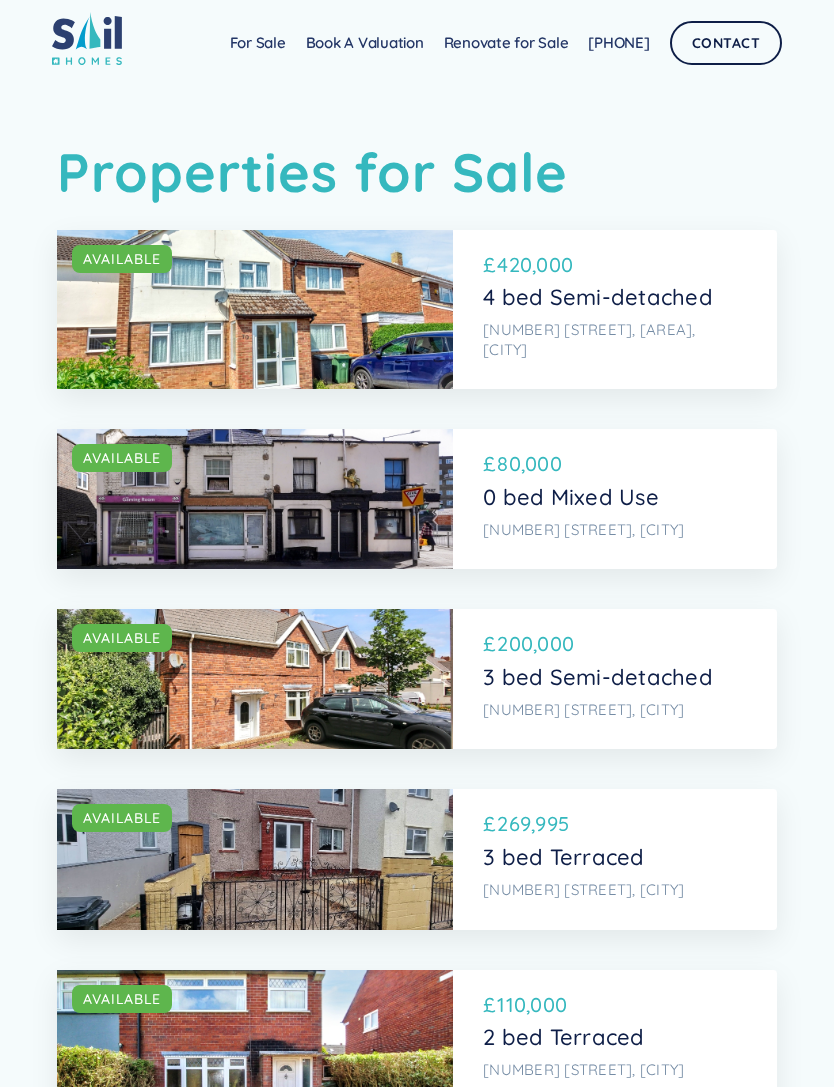 click at bounding box center [87, 38] 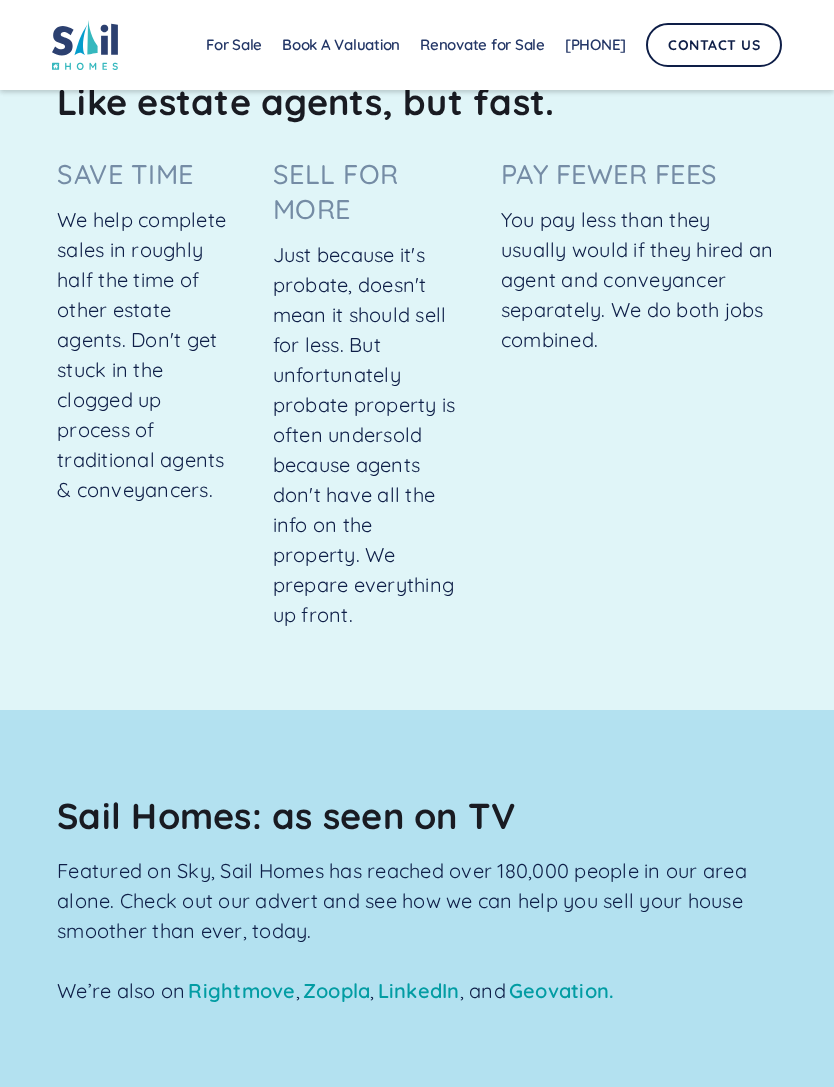 scroll, scrollTop: 1834, scrollLeft: 0, axis: vertical 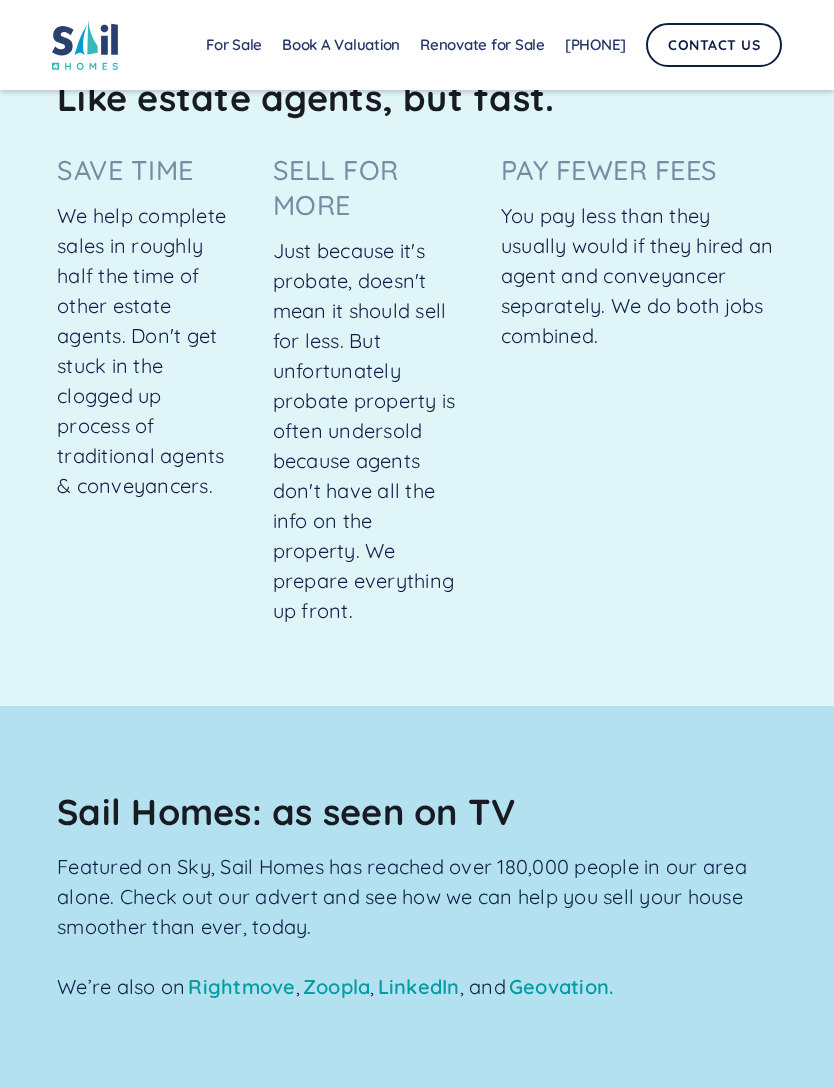 click on "Save Time We help complete sales in roughly half the time of other estate agents. Don't get stuck in the clogged up process of traditional agents & conveyancers. Sell for more Just because it's probate, doesn't mean it should sell for less. But unfortunately probate property is often undersold because agents don't have all the info on the property. We prepare everything up front. Pay fewer fees You pay less than they usually would if they hired an agent and conveyancer separately. We do both jobs combined." at bounding box center (417, 399) 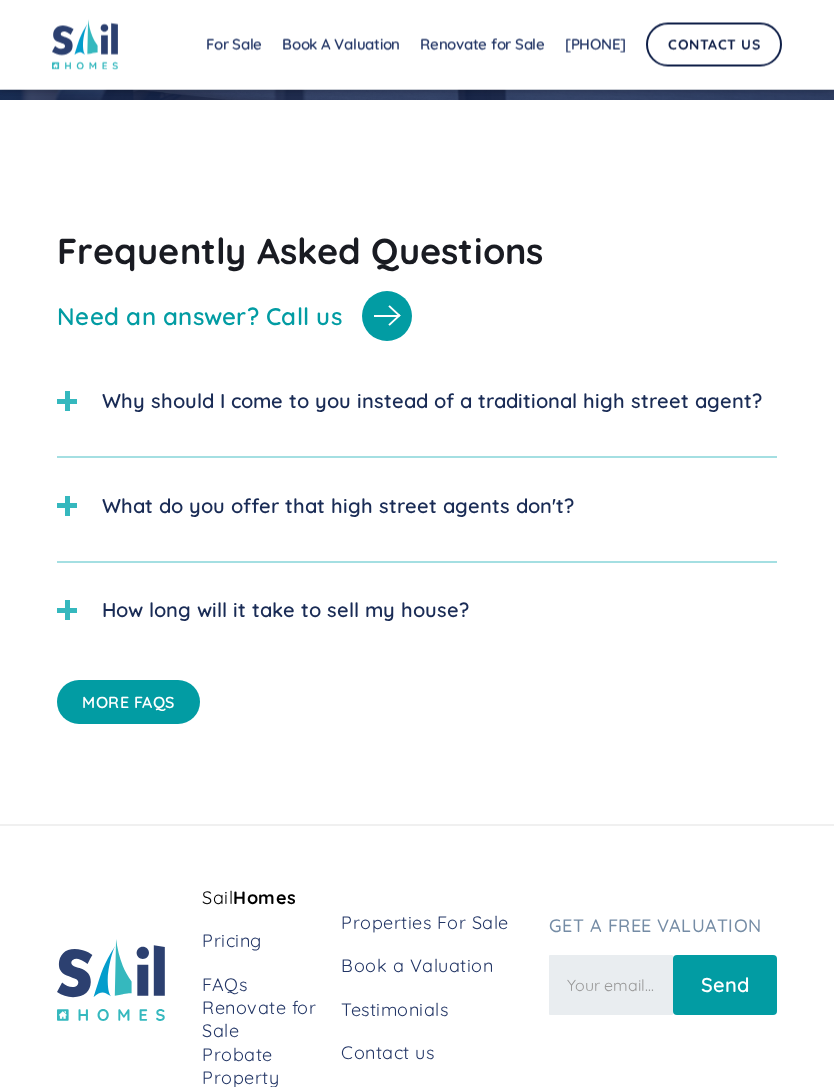 scroll, scrollTop: 5122, scrollLeft: 0, axis: vertical 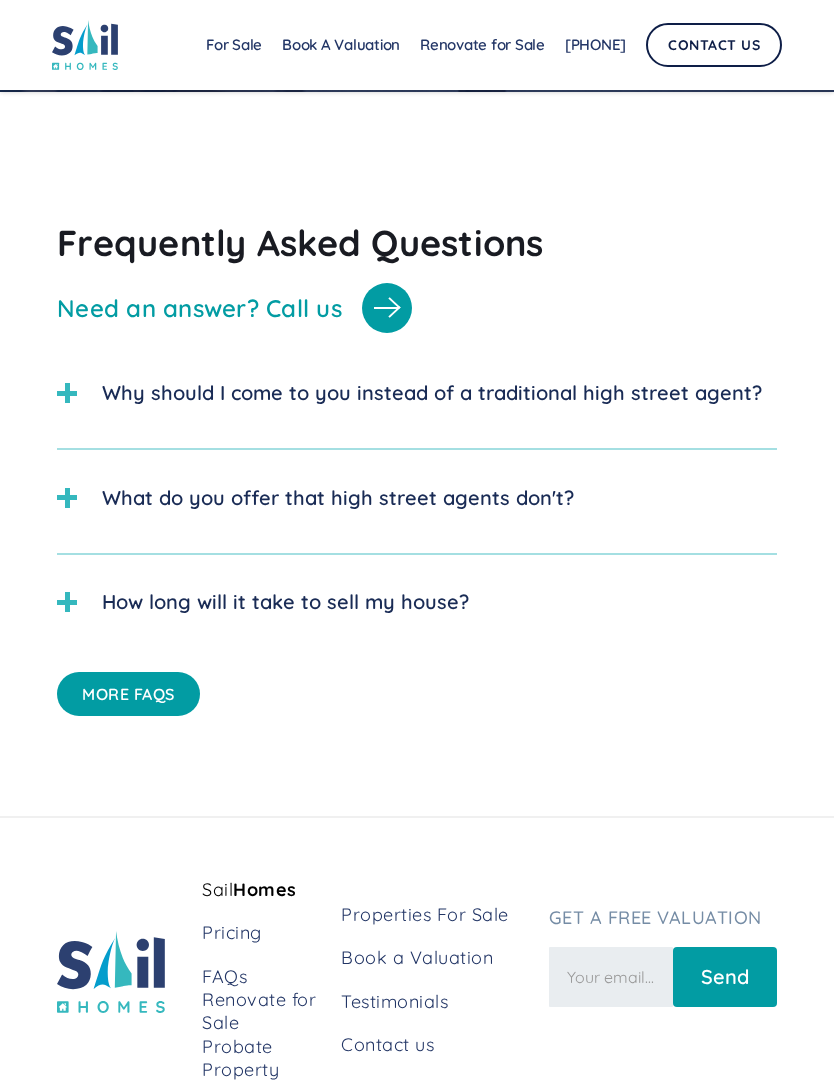 click on "Properties For Sale" at bounding box center [432, 914] 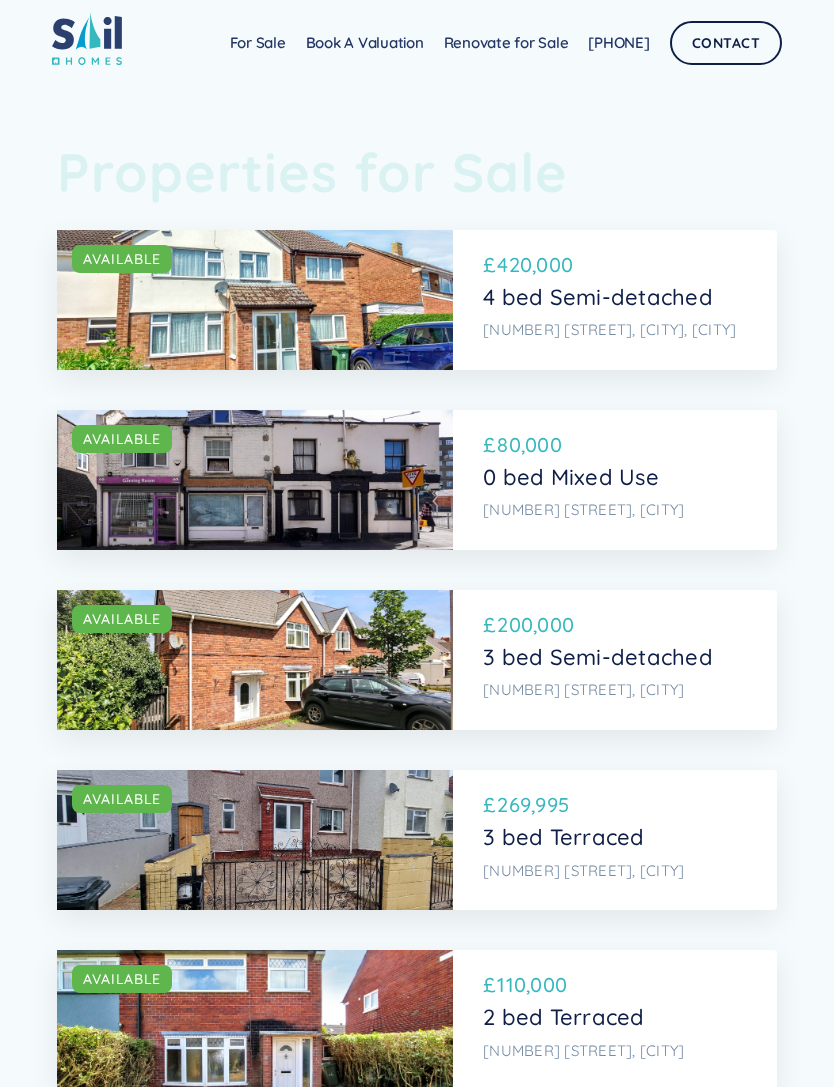scroll, scrollTop: 0, scrollLeft: 0, axis: both 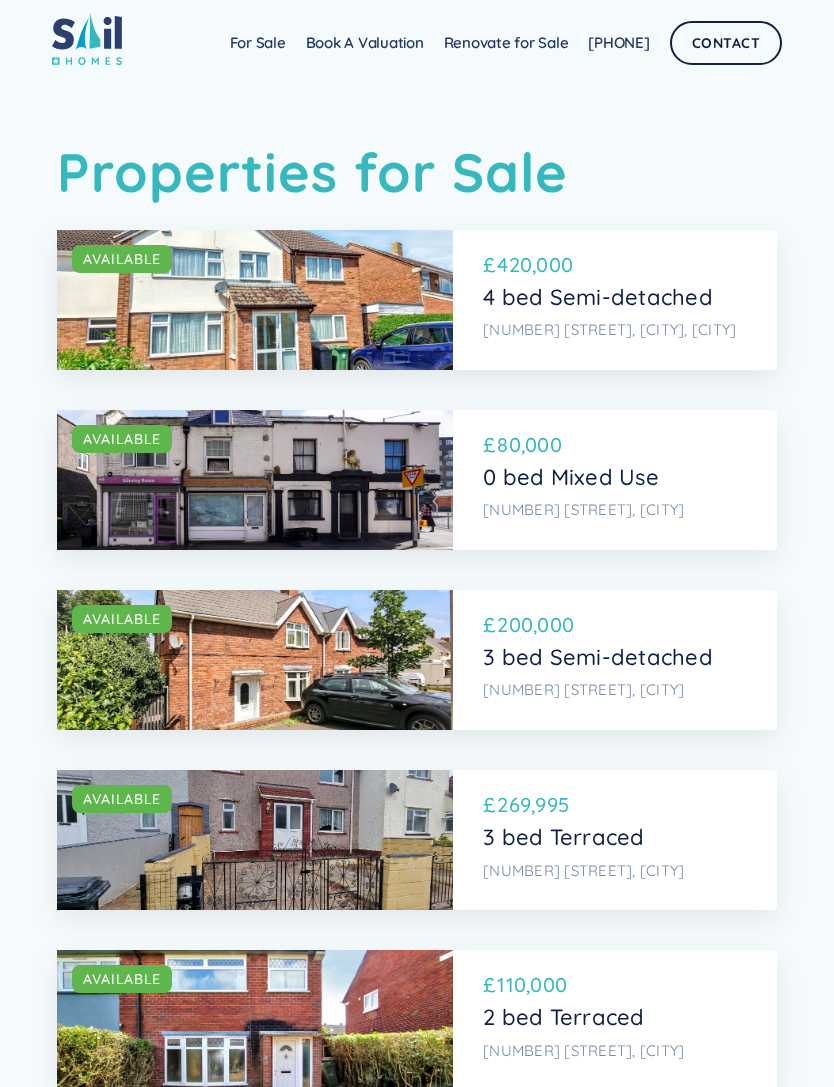 click on "Renovate for Sale" at bounding box center (506, 43) 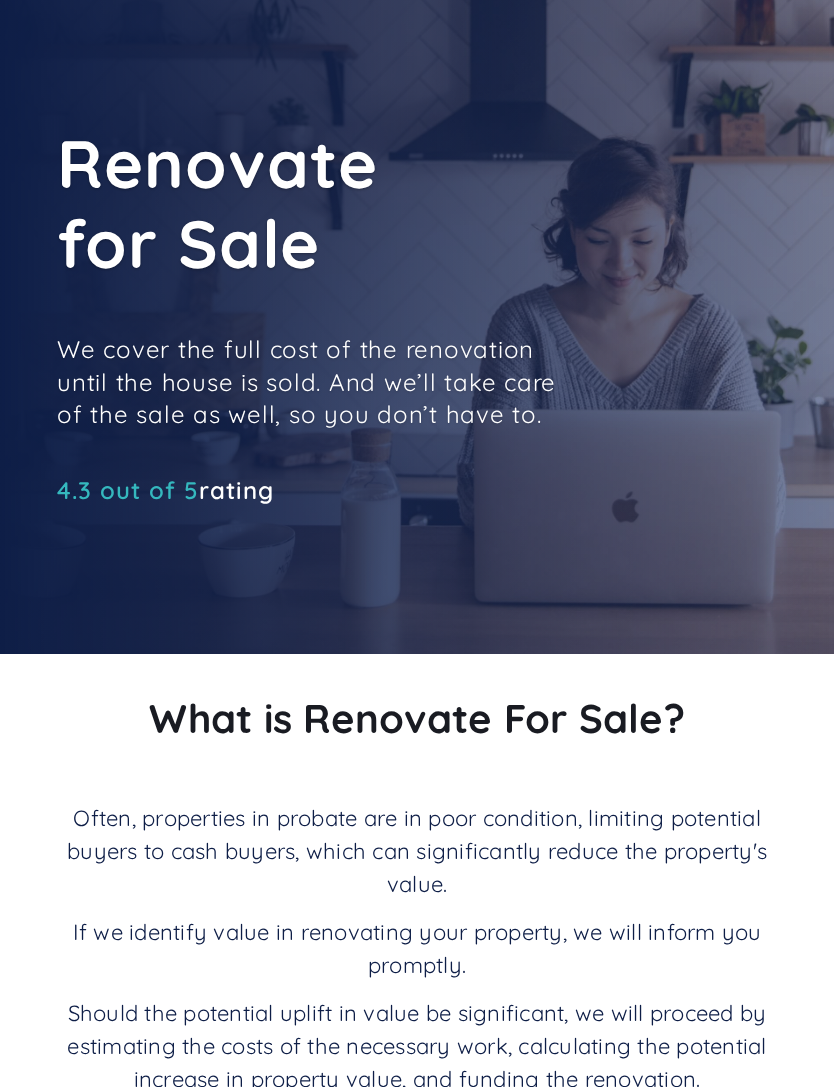 scroll, scrollTop: 0, scrollLeft: 0, axis: both 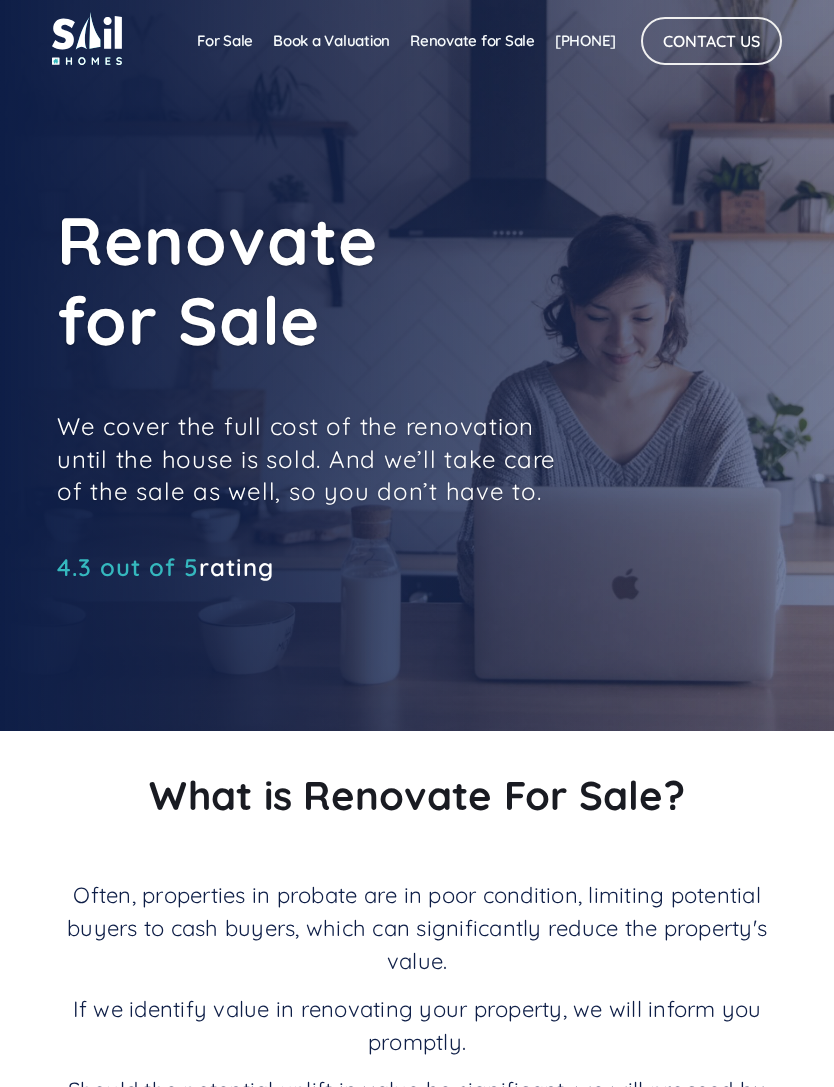 click on "For Sale" at bounding box center [225, 41] 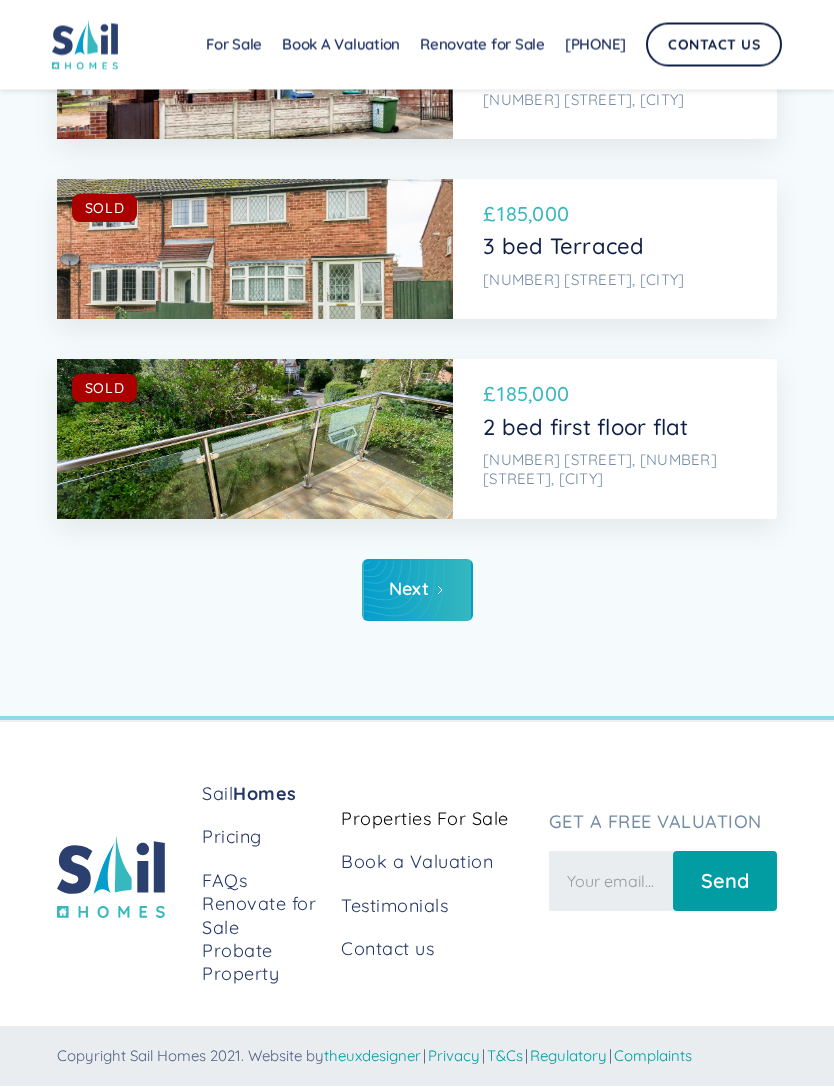 scroll, scrollTop: 11229, scrollLeft: 0, axis: vertical 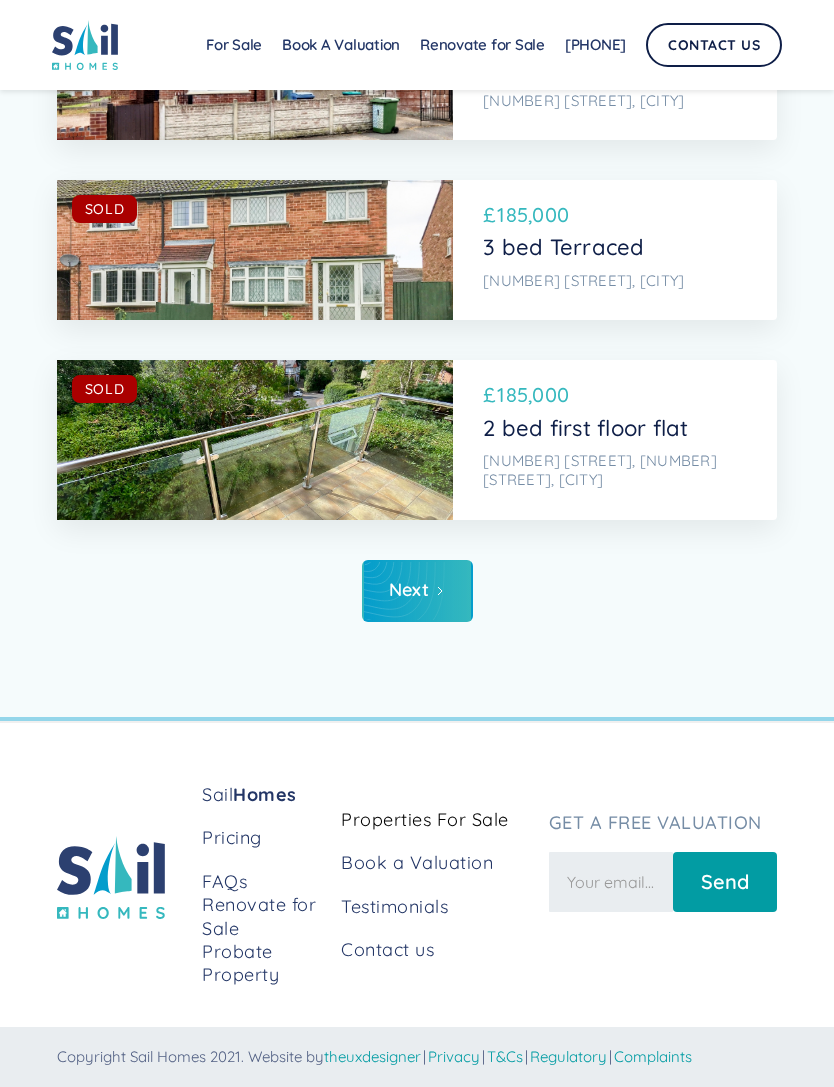 click on "Next" at bounding box center [417, 591] 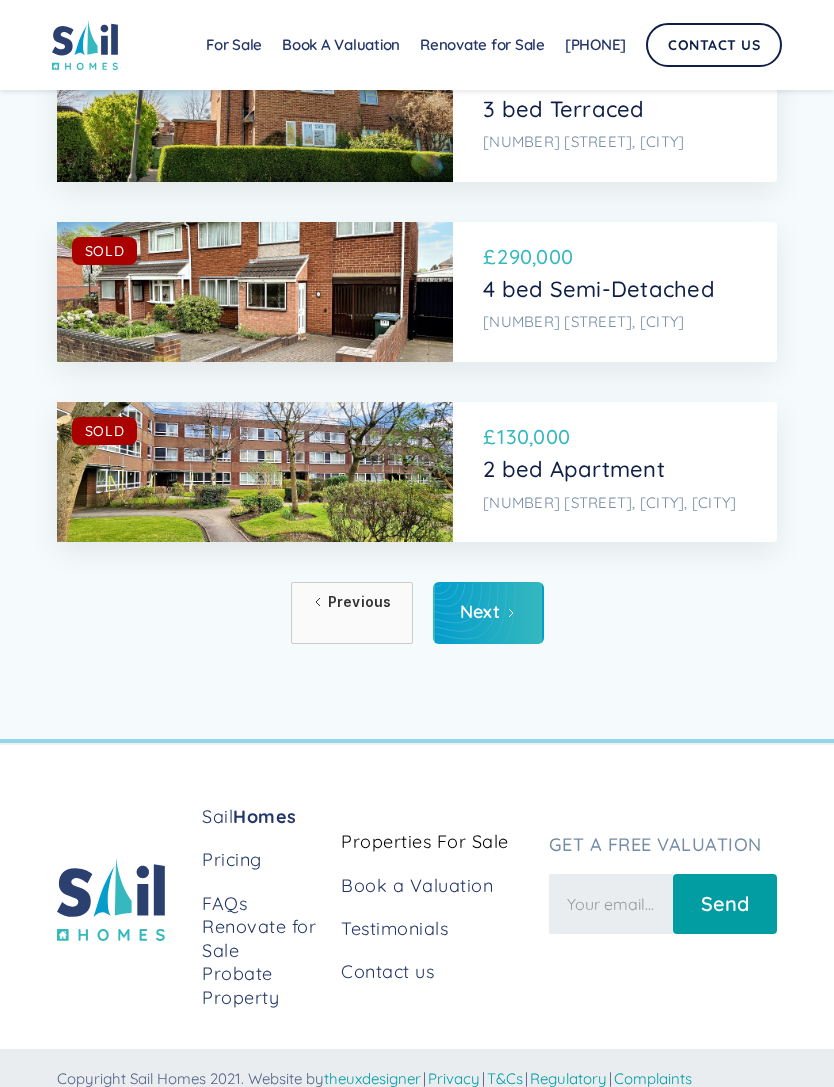 scroll, scrollTop: 11184, scrollLeft: 0, axis: vertical 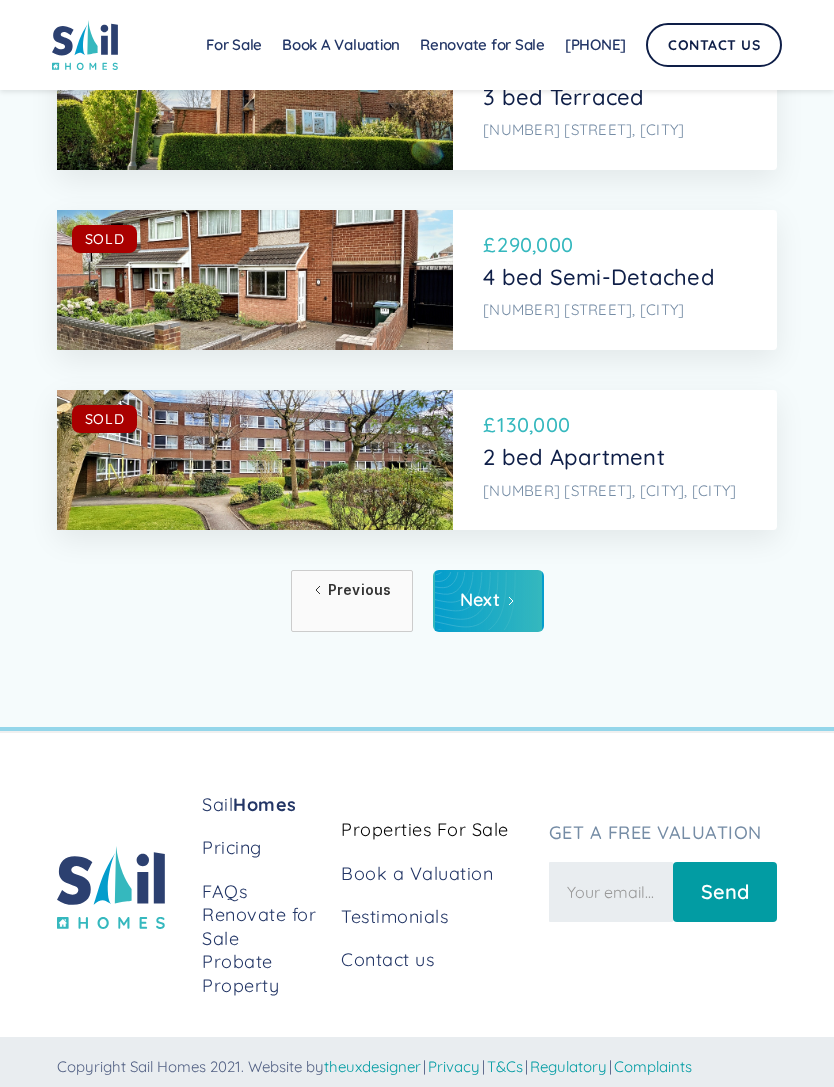 click on "Next" at bounding box center (480, 600) 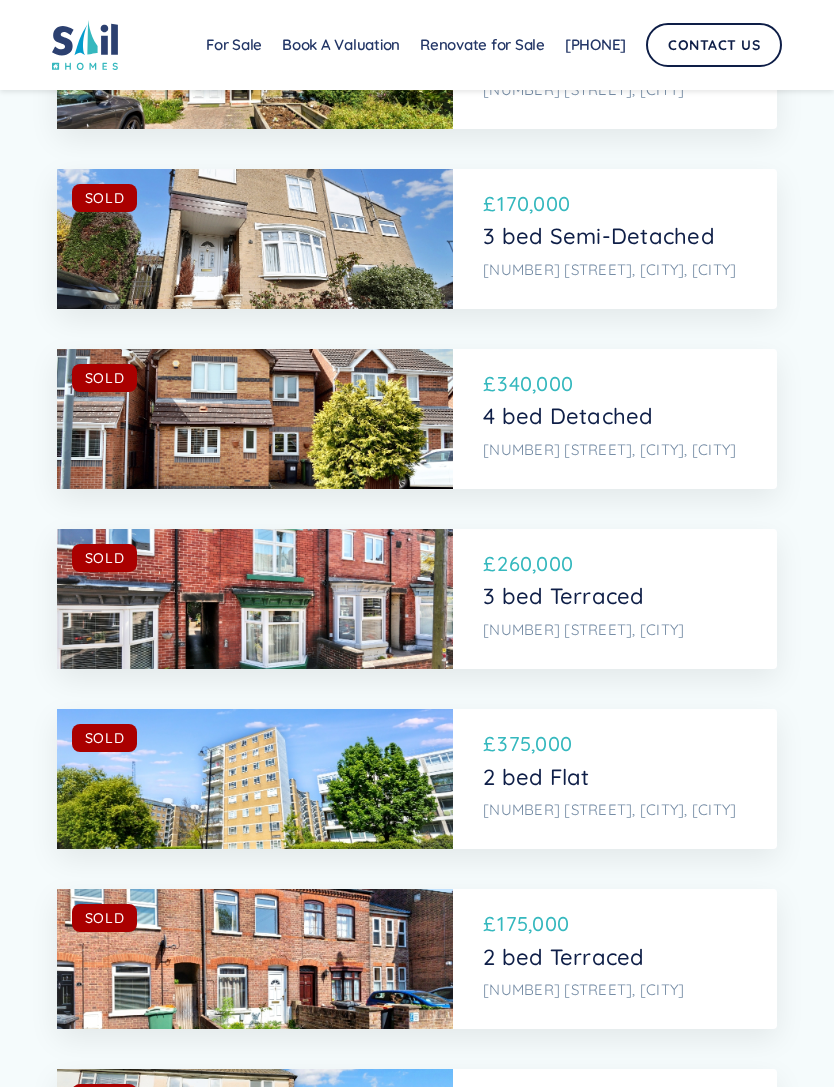 scroll, scrollTop: 11184, scrollLeft: 0, axis: vertical 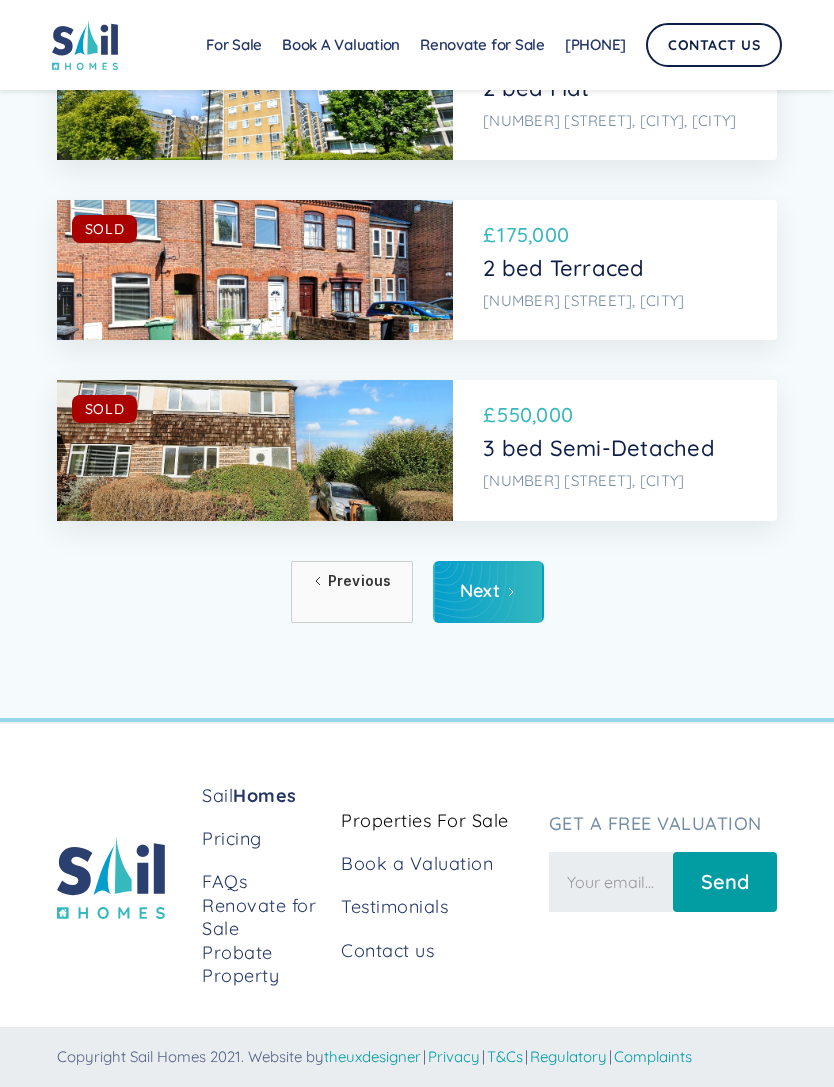 click on "Probate Property" at bounding box center (259, 964) 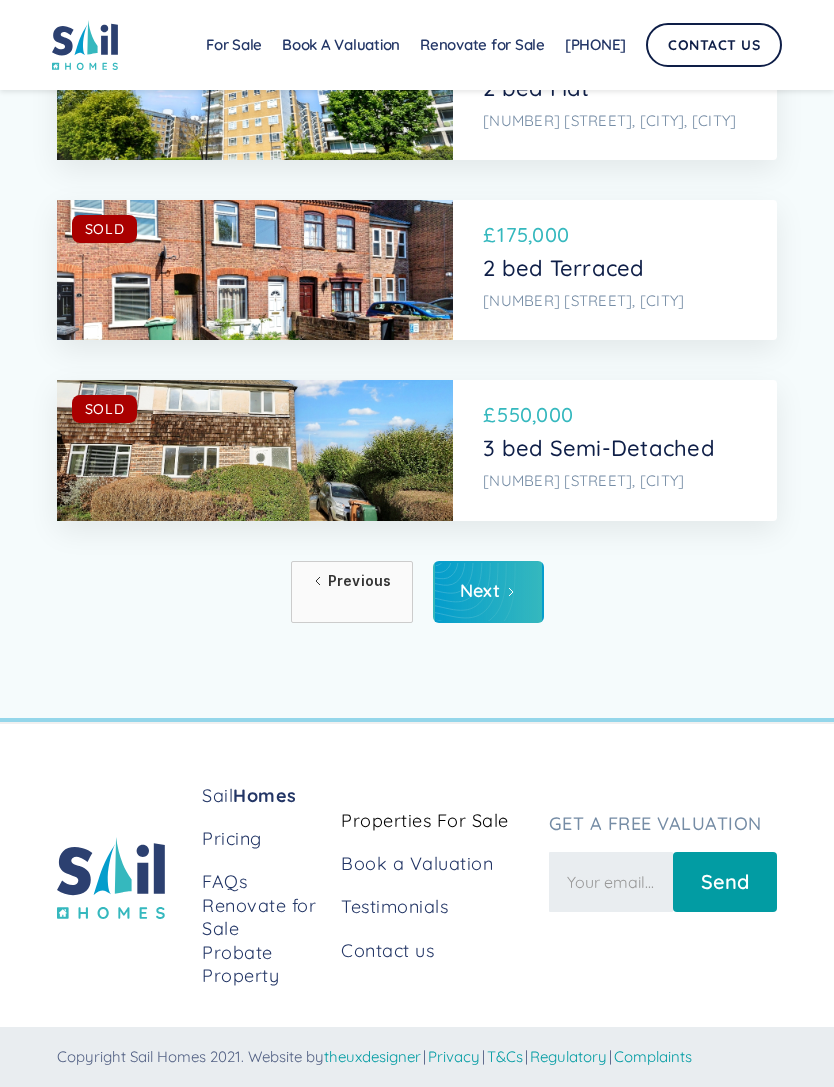 scroll, scrollTop: 11248, scrollLeft: 0, axis: vertical 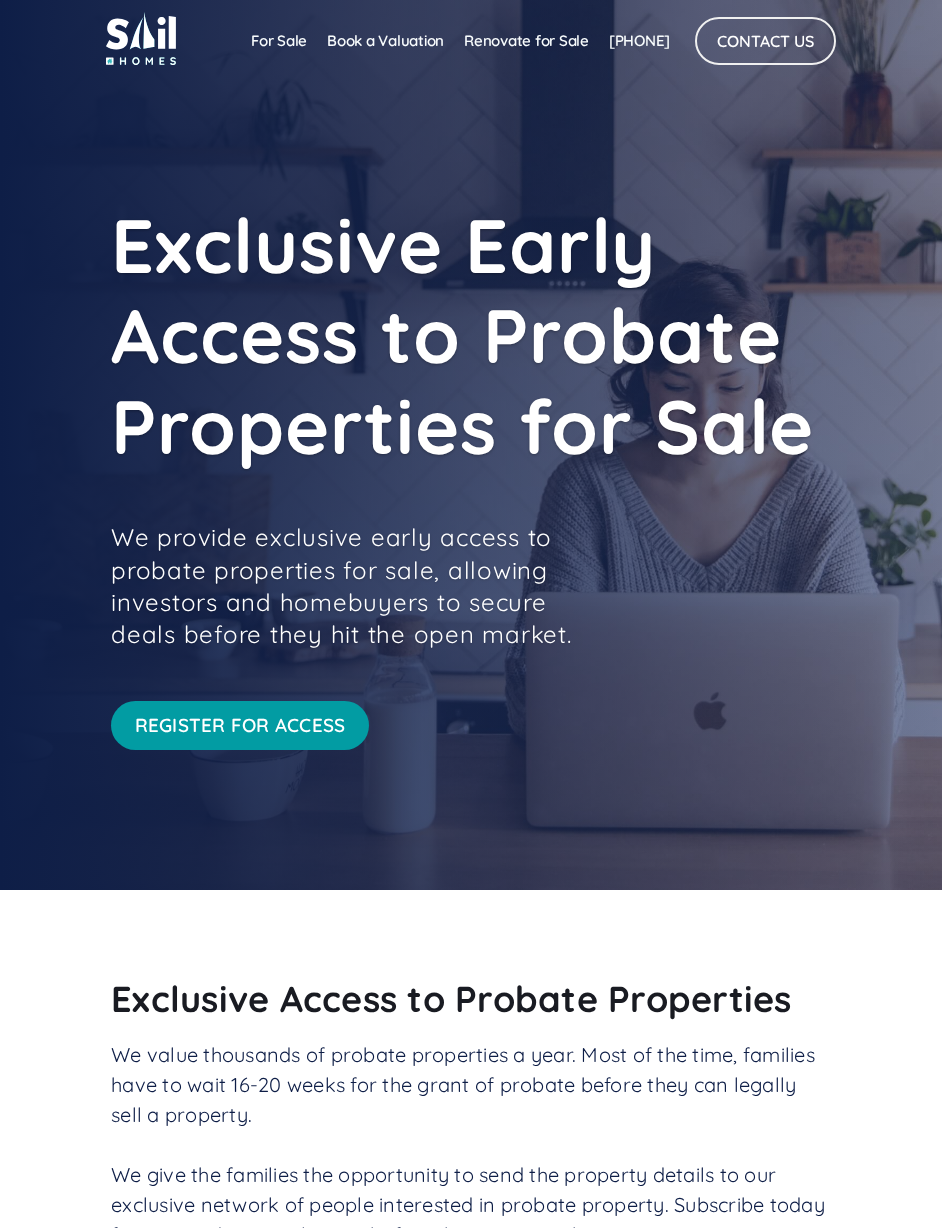 click on "Exclusive Access to Probate Properties We value thousands of probate properties a year. Most of the time, families have to wait 16-20 weeks for the grant of probate before they can legally sell a property. We give the families the opportunity to send the property details to our exclusive network of people interested in probate property. Subscribe today for  FREE  and receive listings before they go on Rightmove. 1.  Be the First to Know About New Probate Listings. ‍ 2.  Exclusive Pre-Market Access to Probate Properties. 3.  Agree off-market deals. REGISTER FOR ACCESS" at bounding box center (471, 1223) 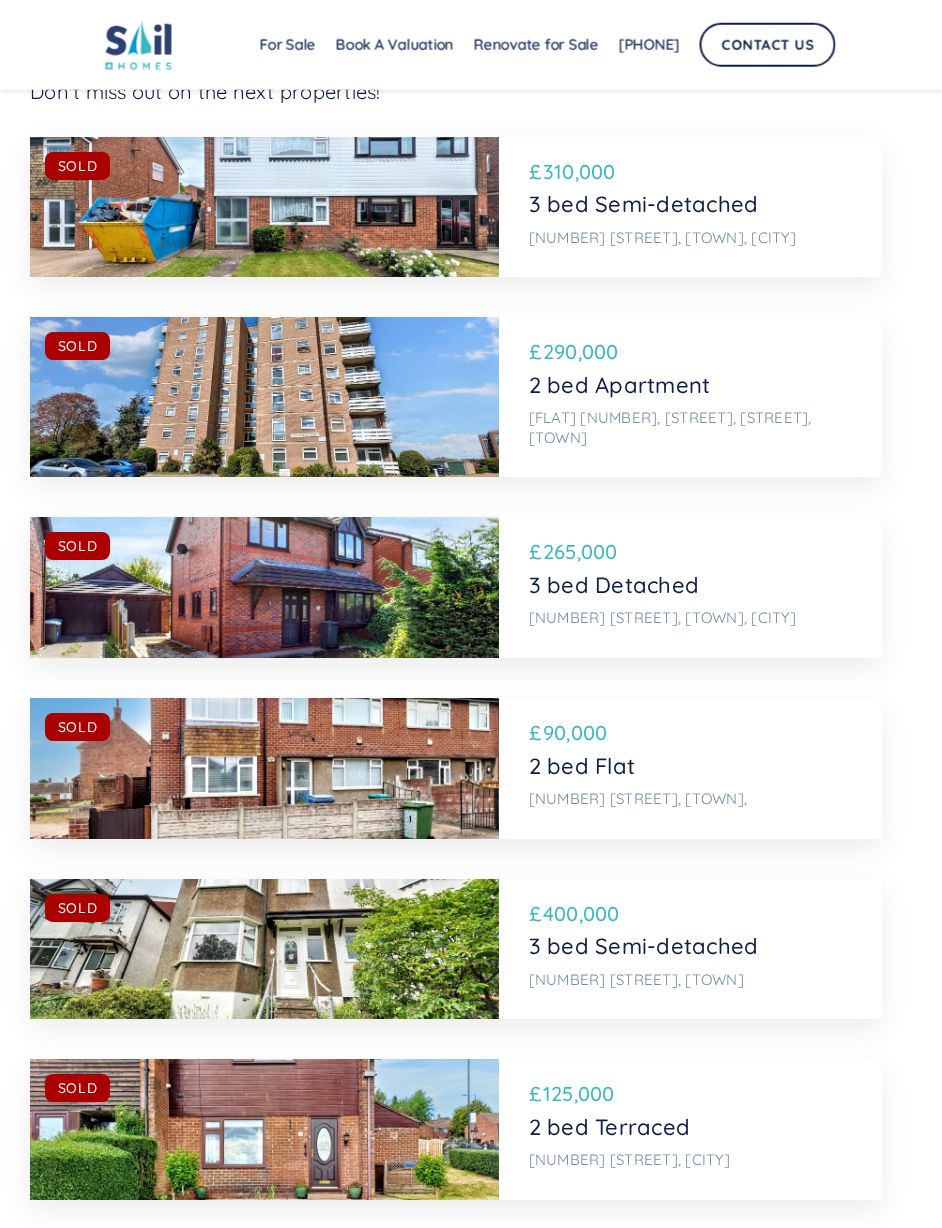 scroll, scrollTop: 2285, scrollLeft: 17, axis: both 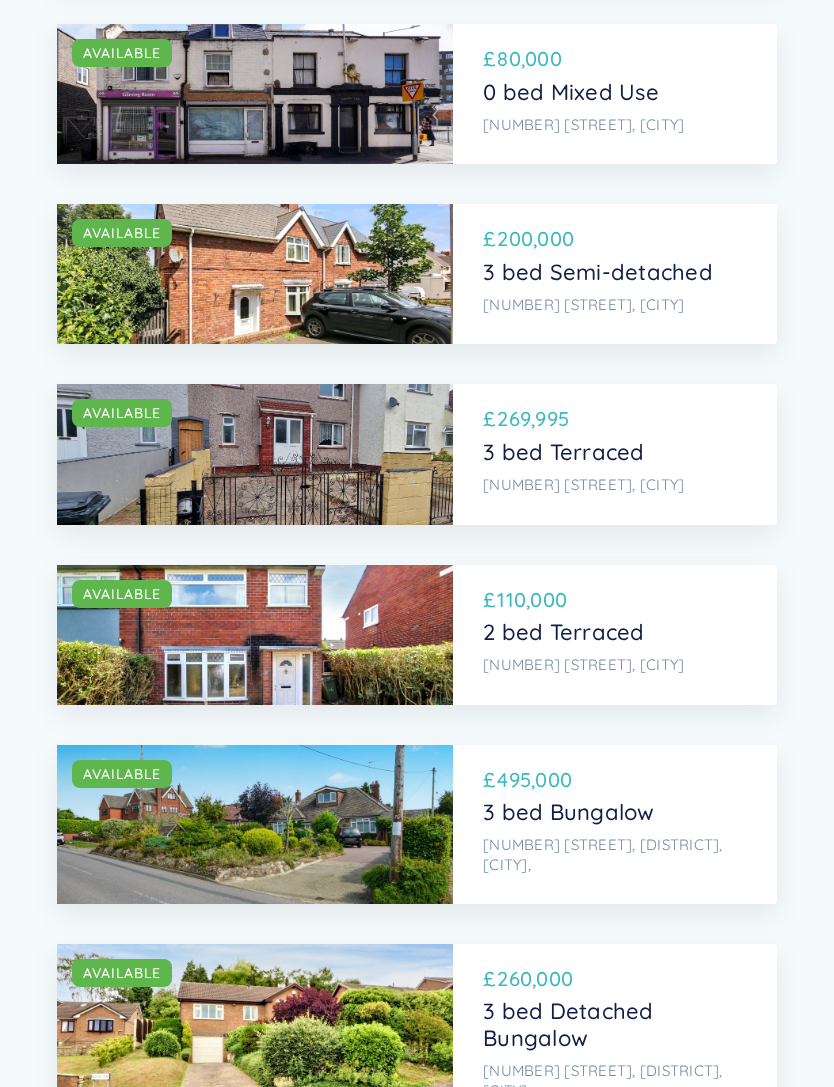 click on "2 bed Terraced" at bounding box center (612, 633) 